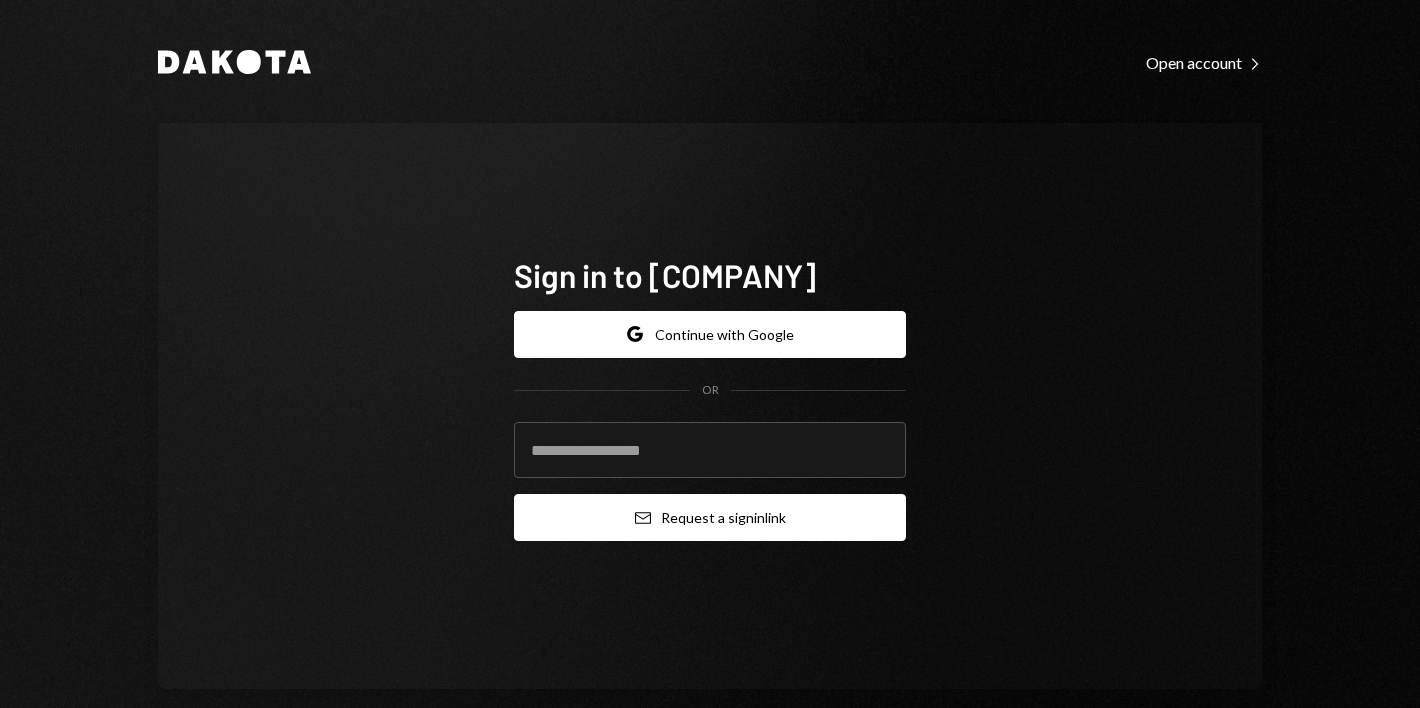 scroll, scrollTop: 0, scrollLeft: 0, axis: both 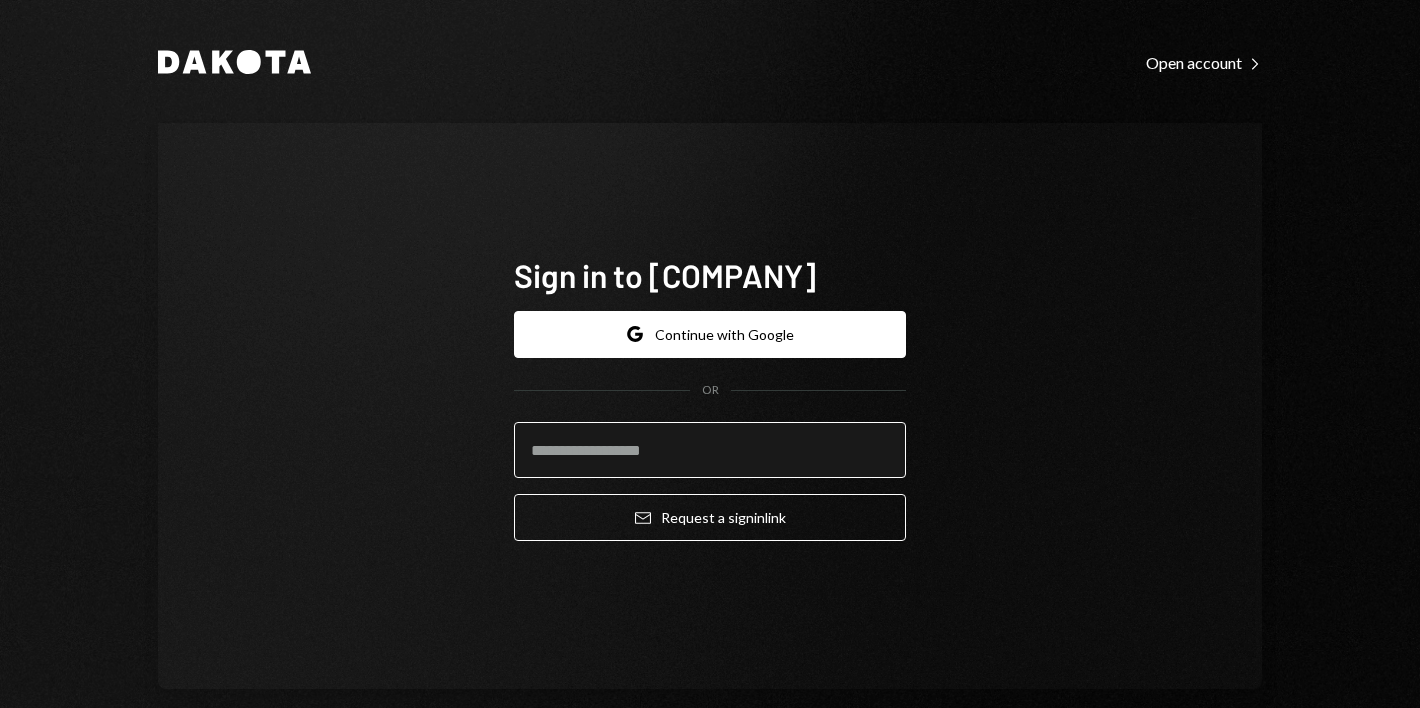 click at bounding box center (710, 450) 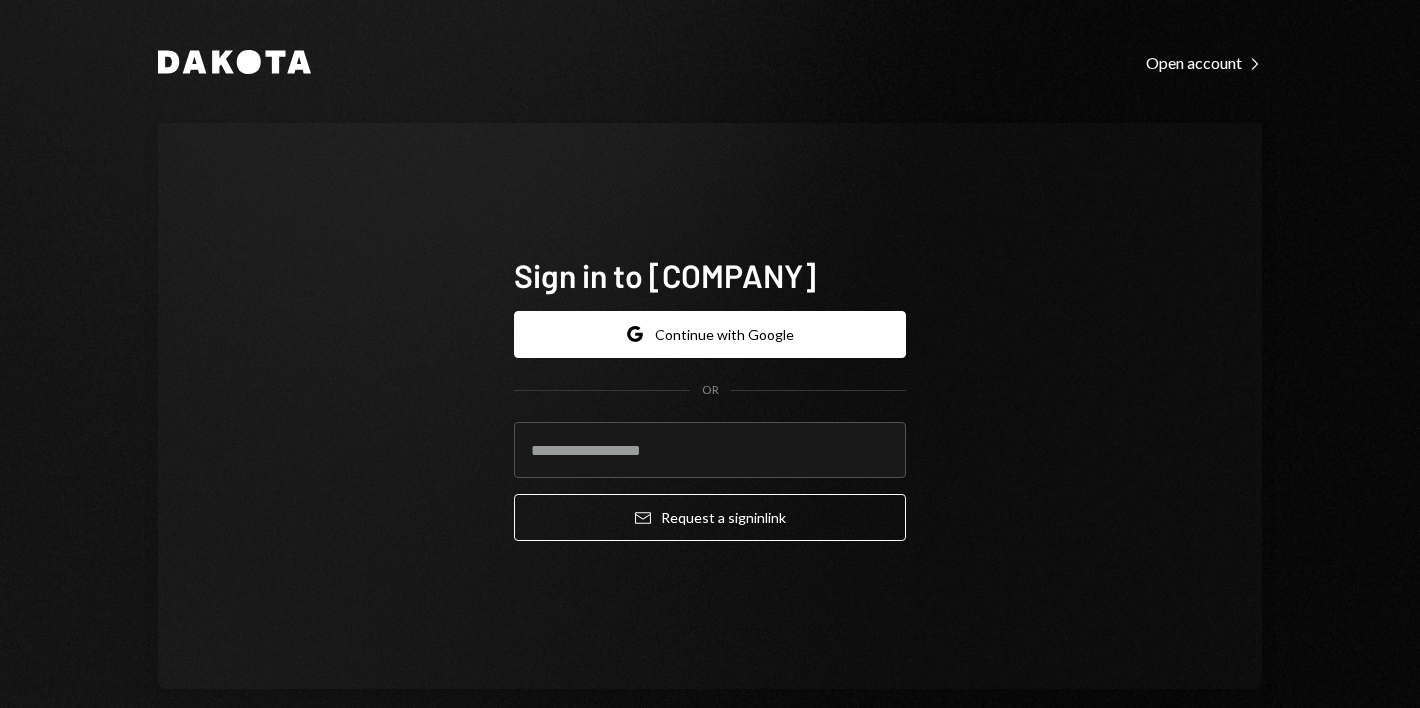 click on "Sign in to [COMPANY] Google Continue with Google OR Email Request a sign in link" at bounding box center (710, 406) 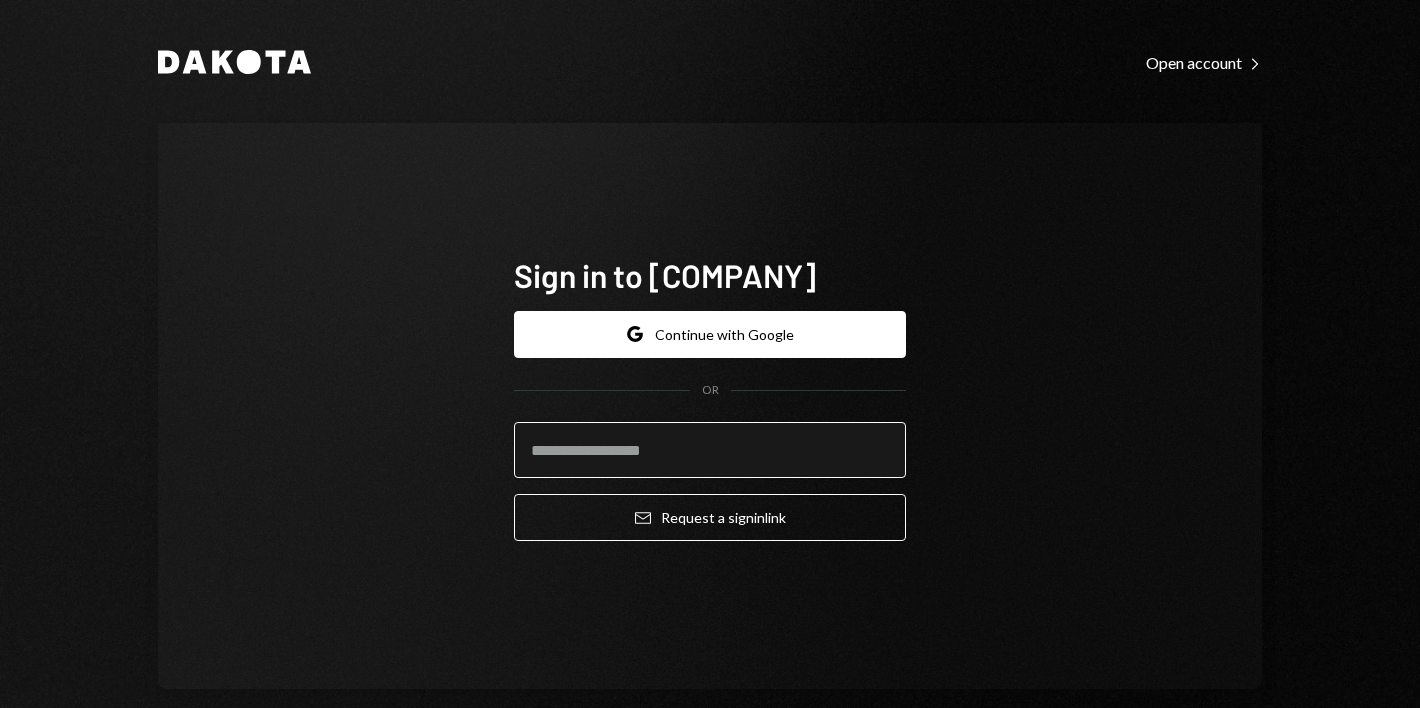click at bounding box center [710, 450] 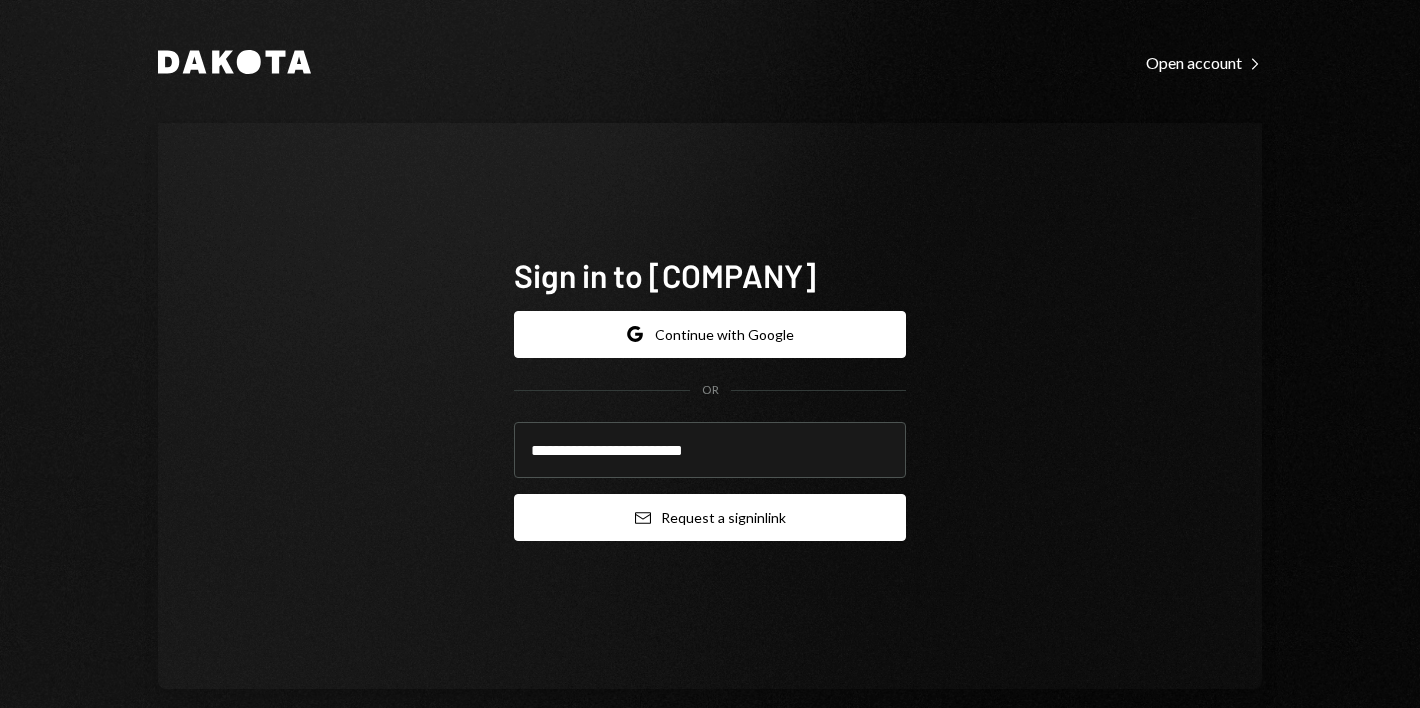 type on "**********" 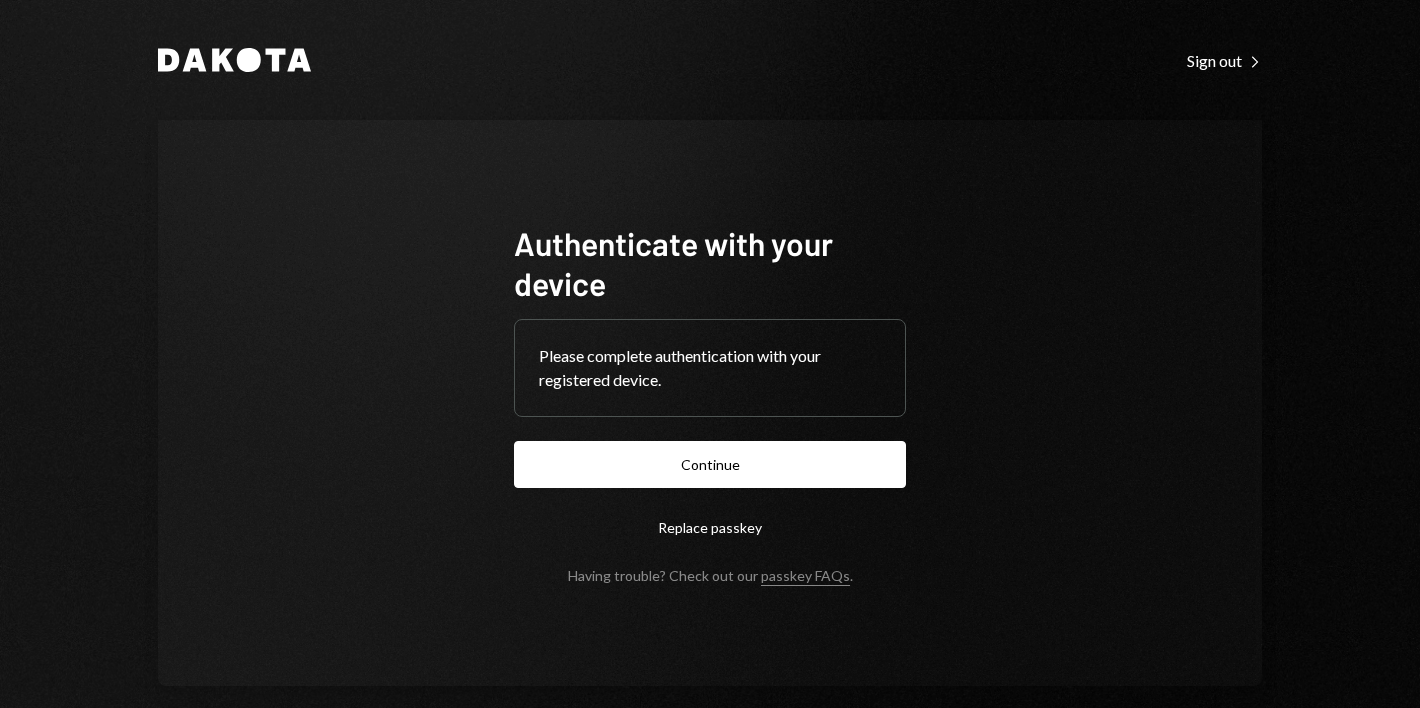 scroll, scrollTop: 0, scrollLeft: 0, axis: both 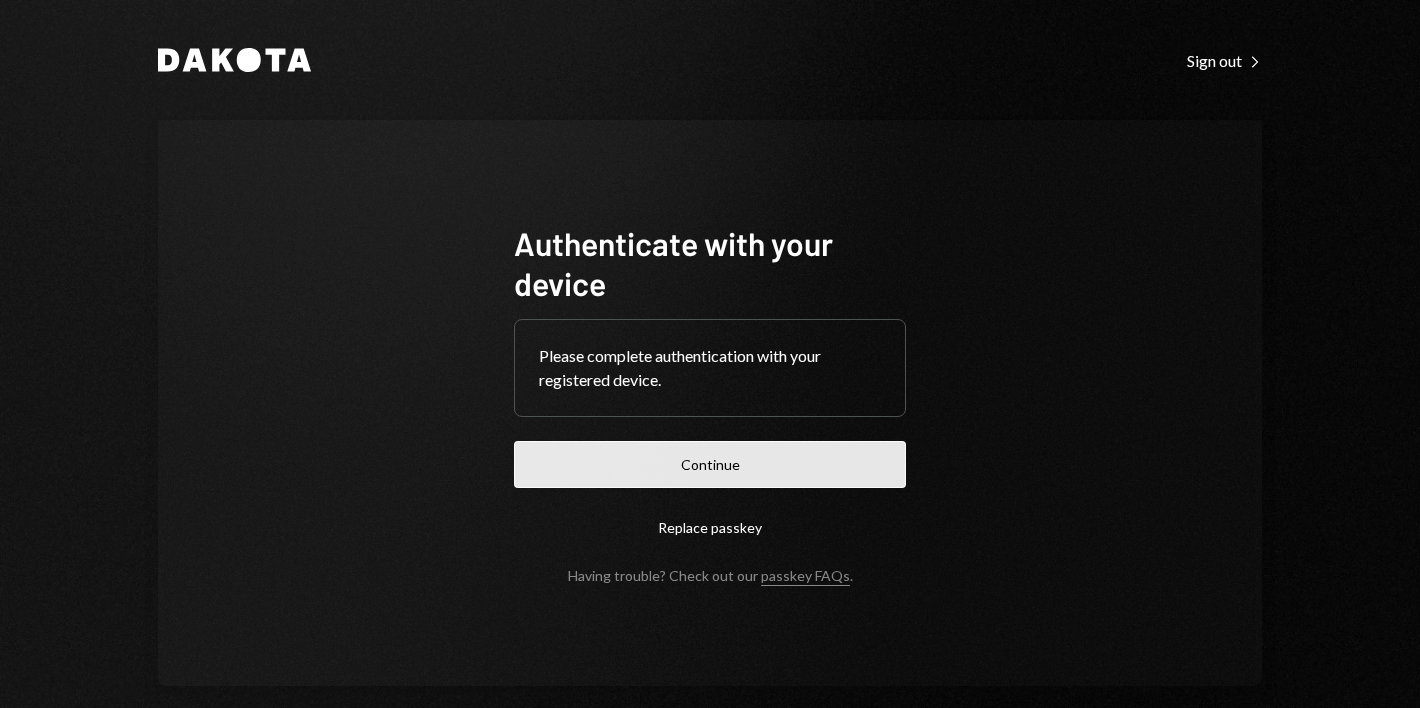 click on "Continue" at bounding box center [710, 464] 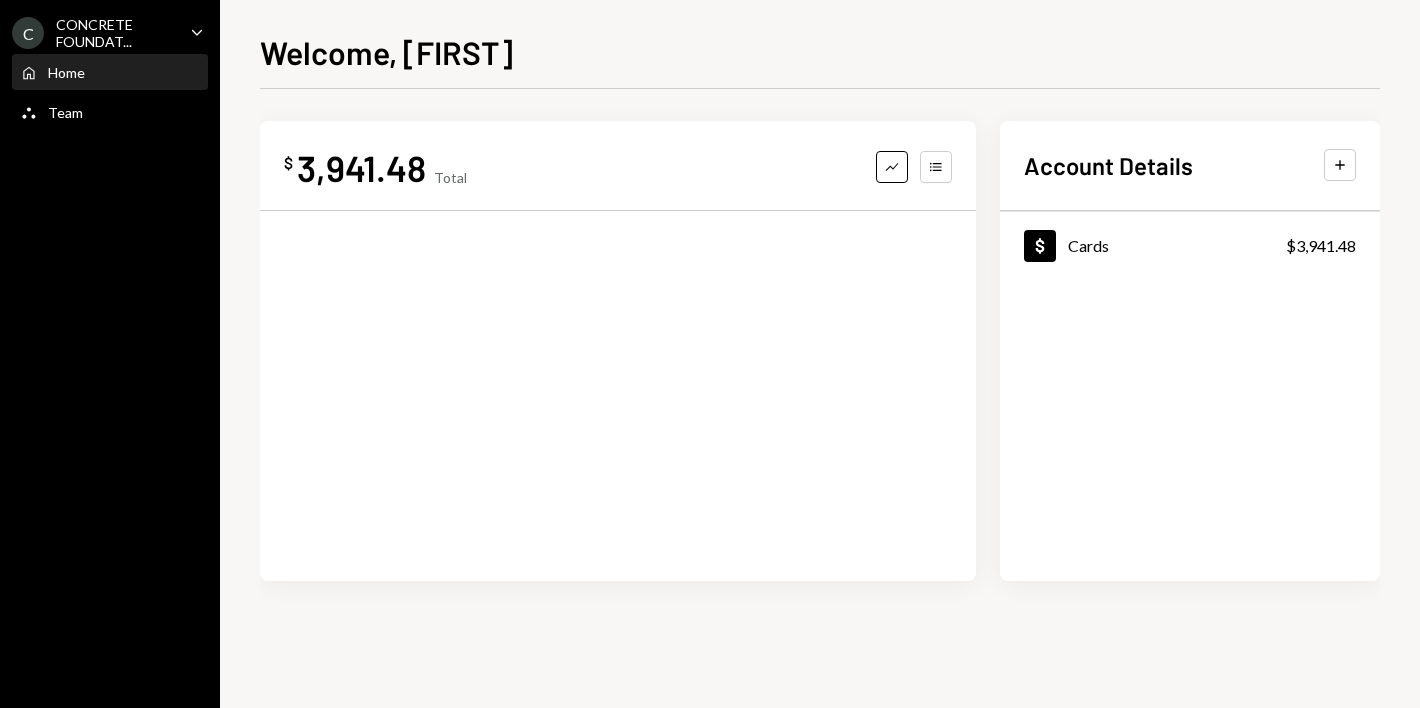 click on "Caret Down" at bounding box center (197, 32) 